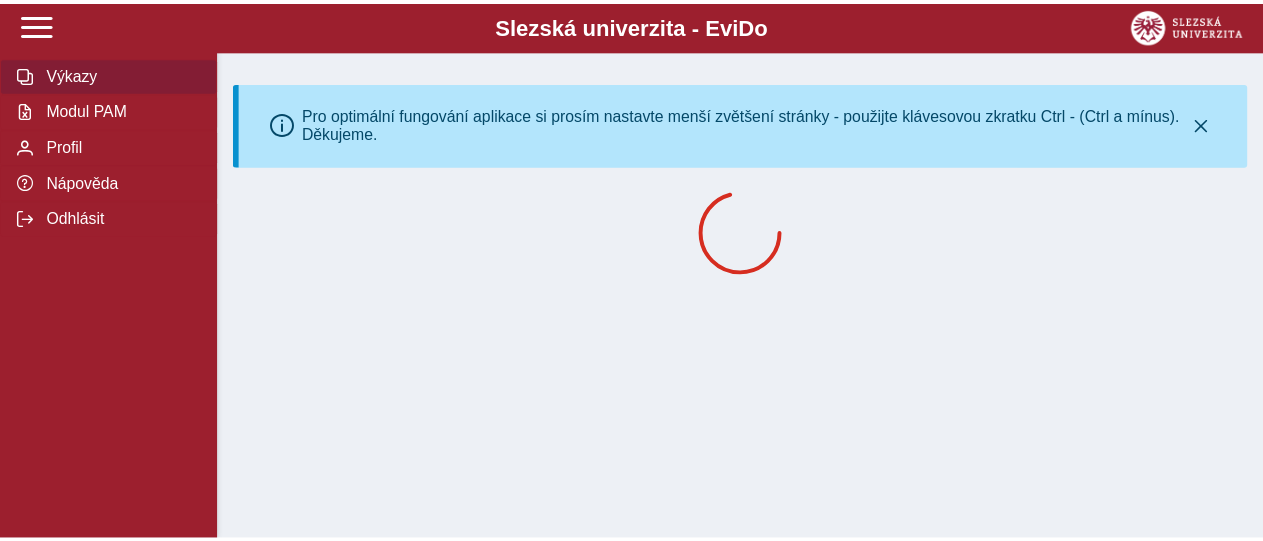 scroll, scrollTop: 0, scrollLeft: 0, axis: both 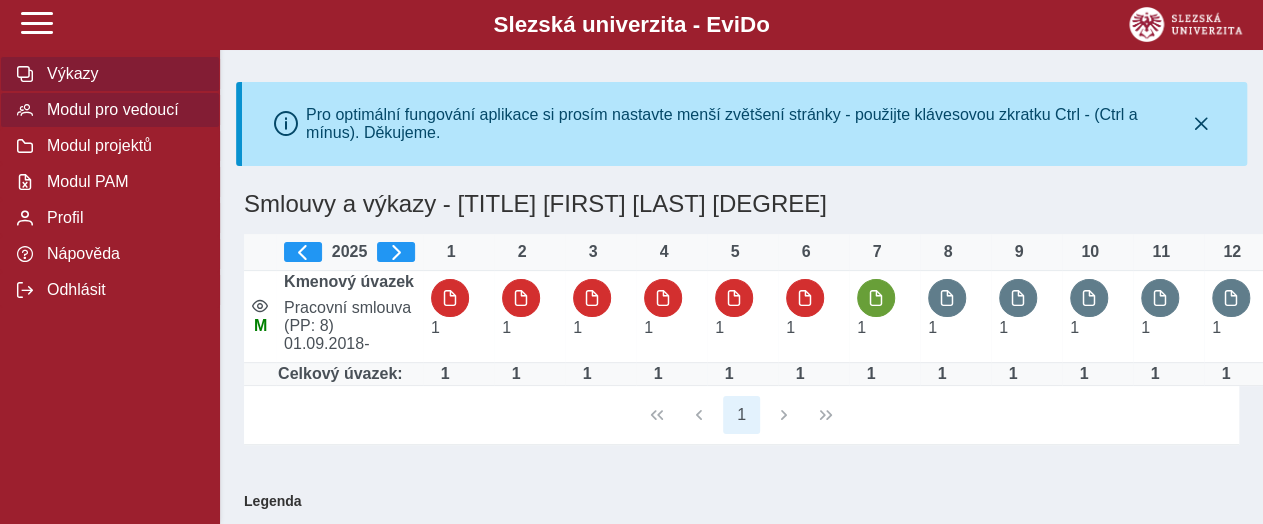 click on "Modul pro vedoucí" at bounding box center [122, 110] 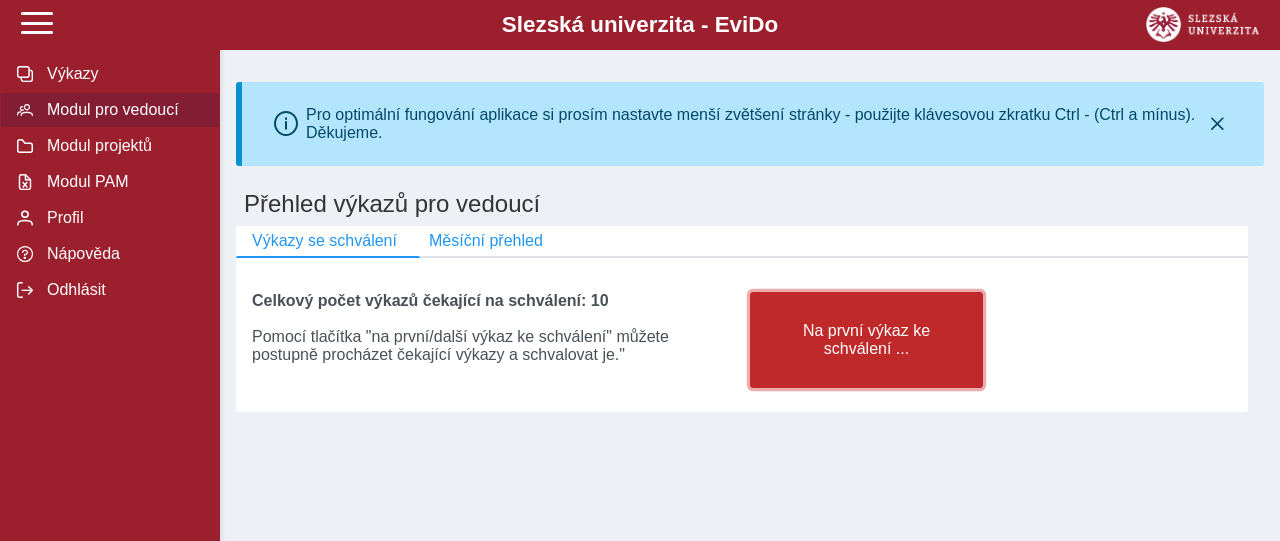 click on "Na první výkaz ke schválení ..." at bounding box center [866, 340] 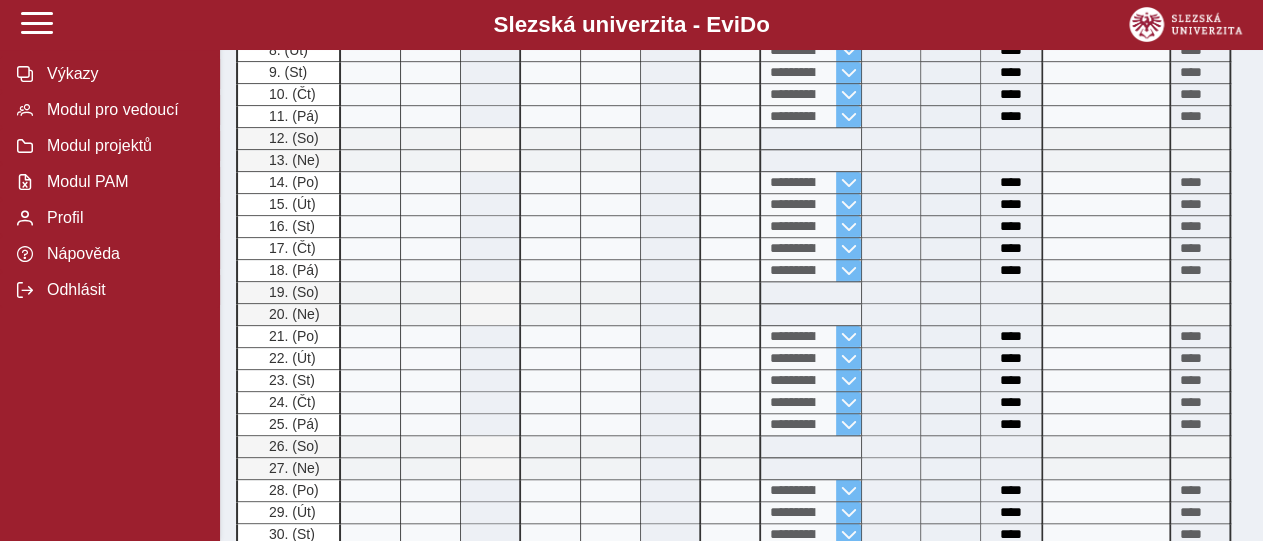 scroll, scrollTop: 1144, scrollLeft: 0, axis: vertical 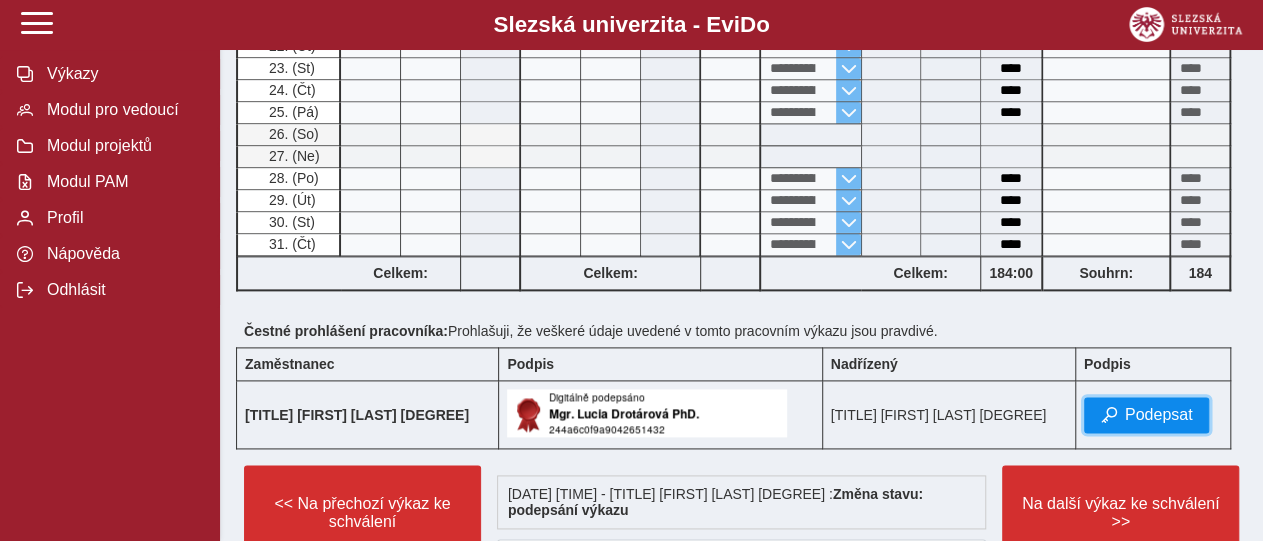 click on "Podepsat" at bounding box center (1159, 415) 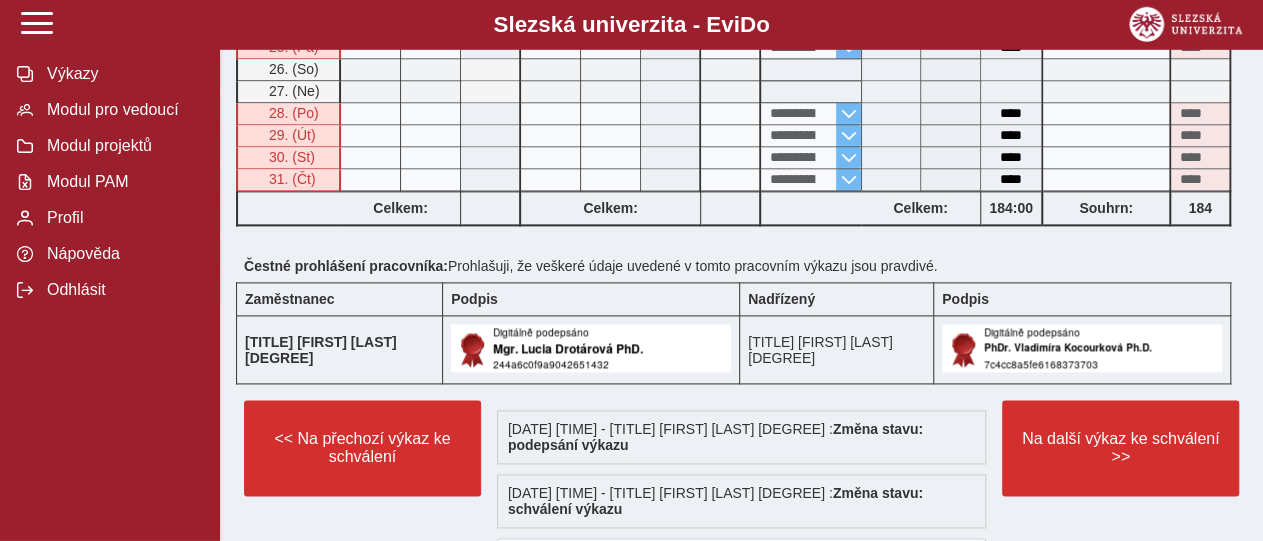 scroll, scrollTop: 1248, scrollLeft: 0, axis: vertical 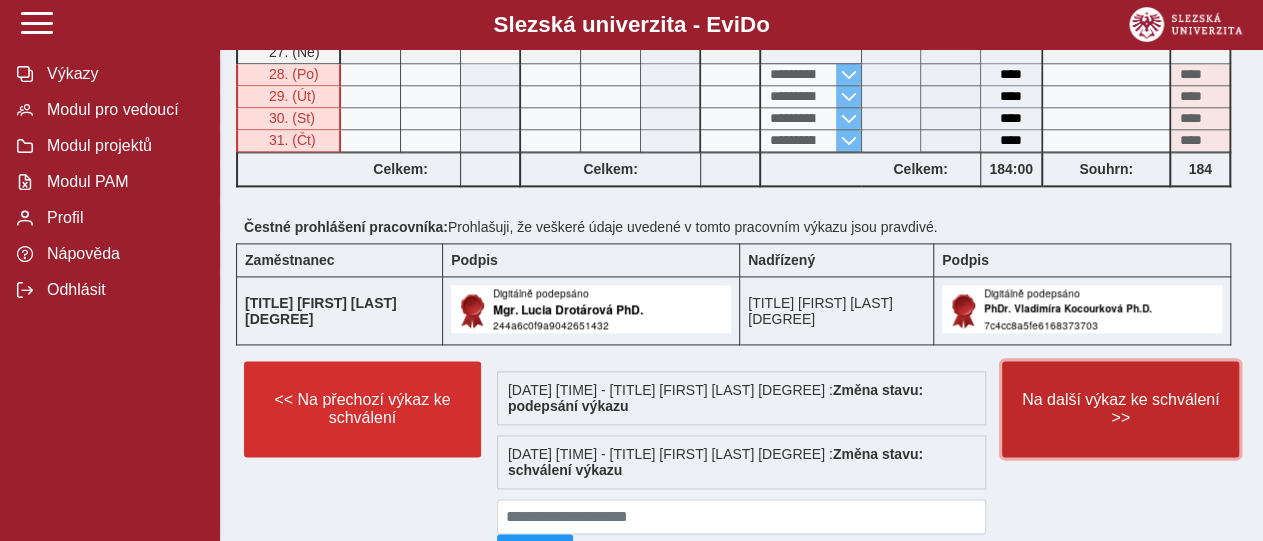 click on "Na další výkaz ke schválení  >>" at bounding box center [1120, 409] 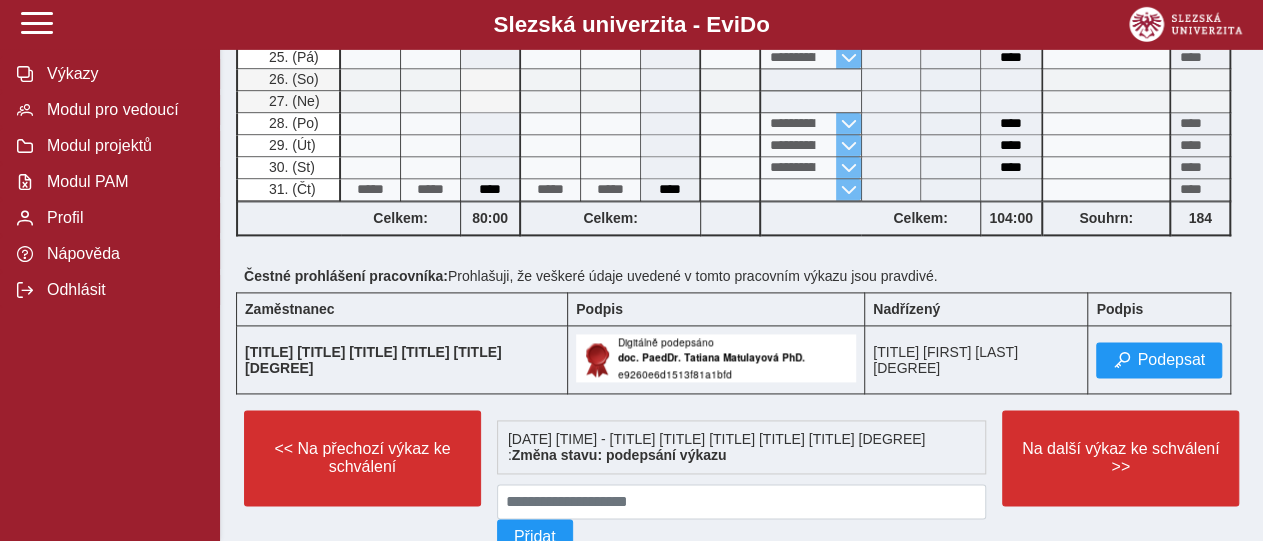 scroll, scrollTop: 1248, scrollLeft: 0, axis: vertical 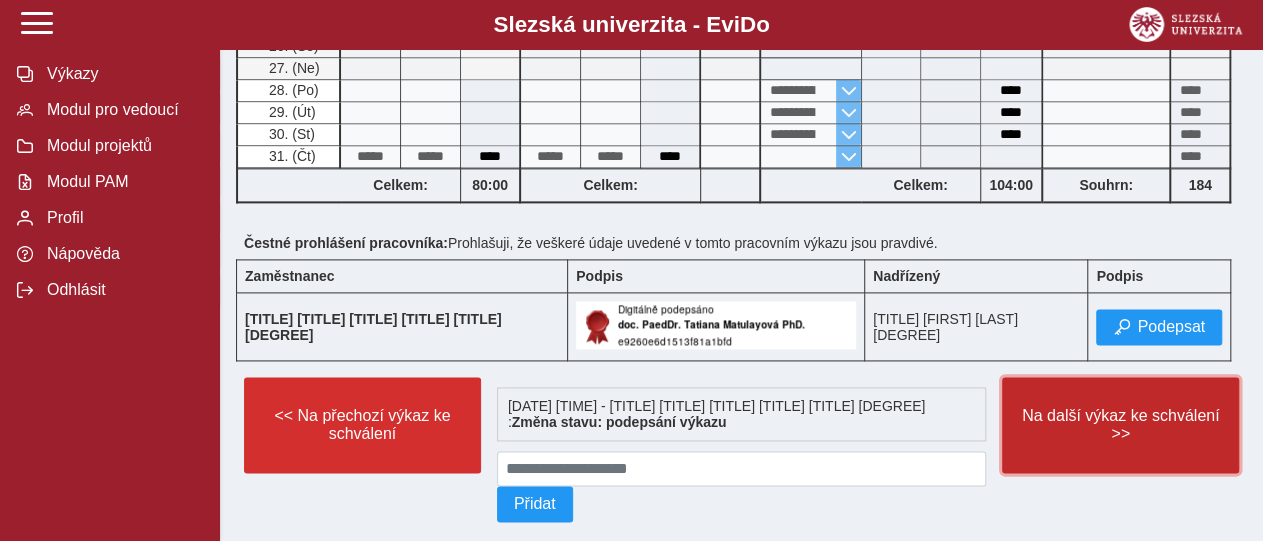 click on "Na další výkaz ke schválení  >>" at bounding box center [1120, 425] 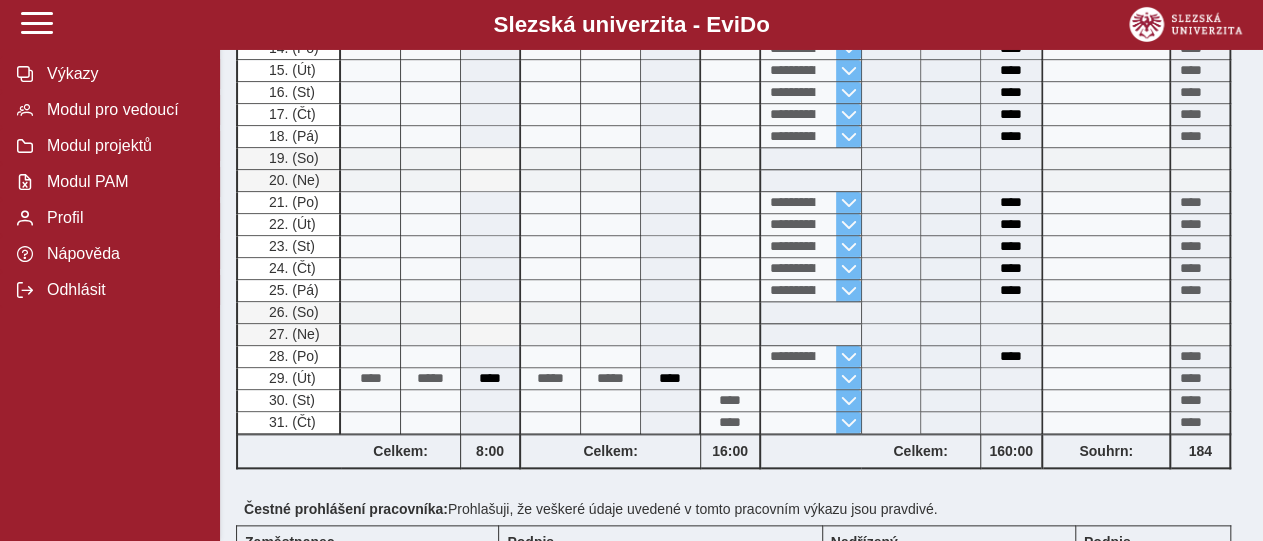 scroll, scrollTop: 936, scrollLeft: 0, axis: vertical 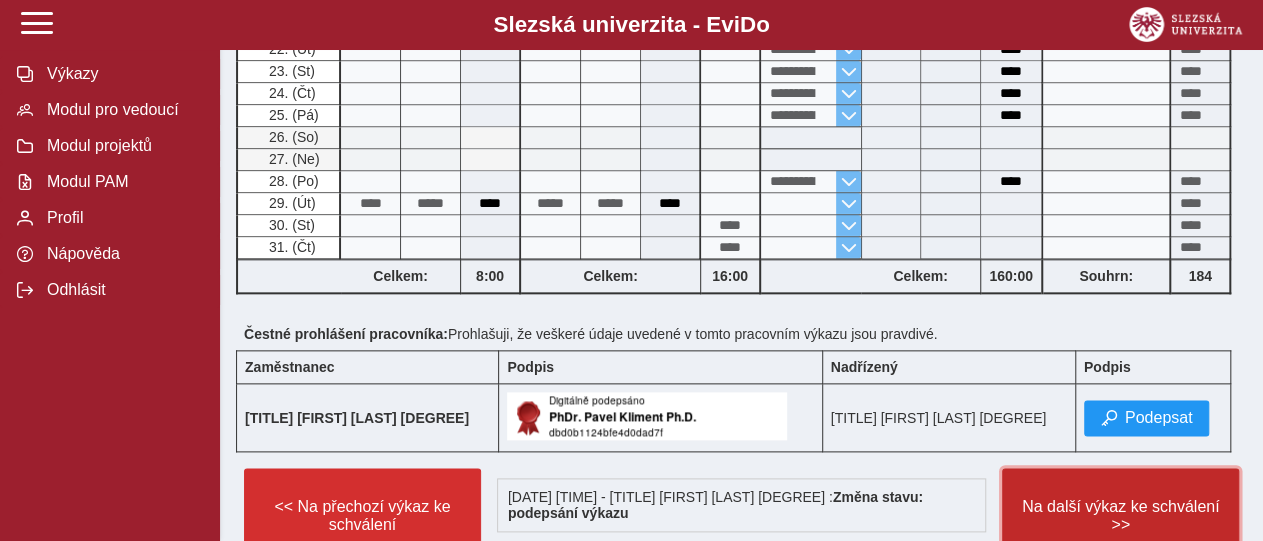 click on "Na další výkaz ke schválení  >>" at bounding box center (1120, 516) 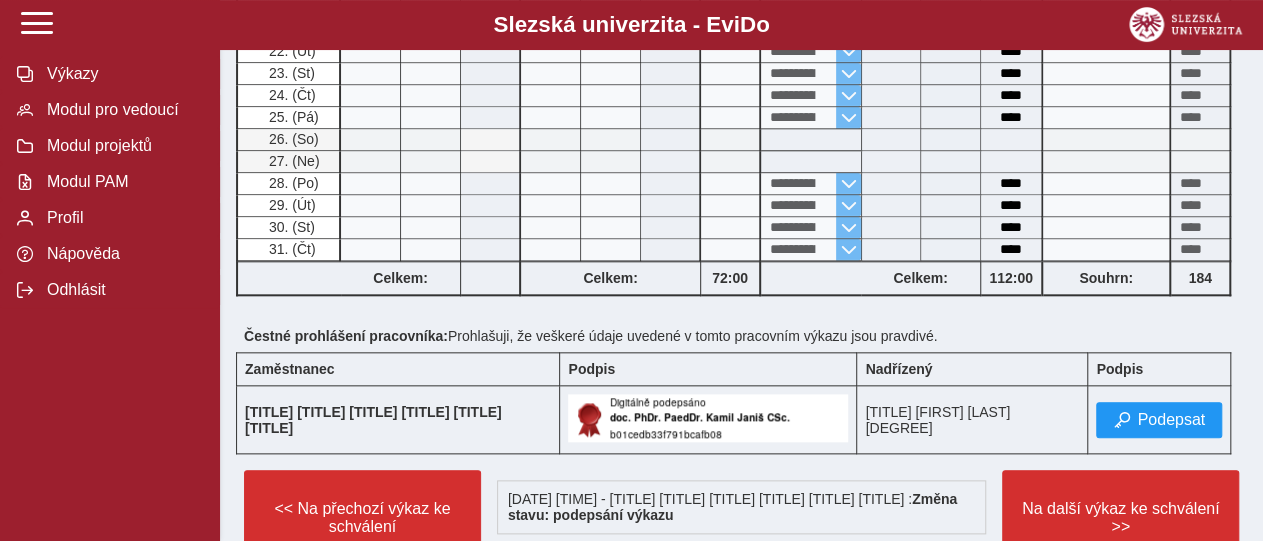 scroll, scrollTop: 936, scrollLeft: 0, axis: vertical 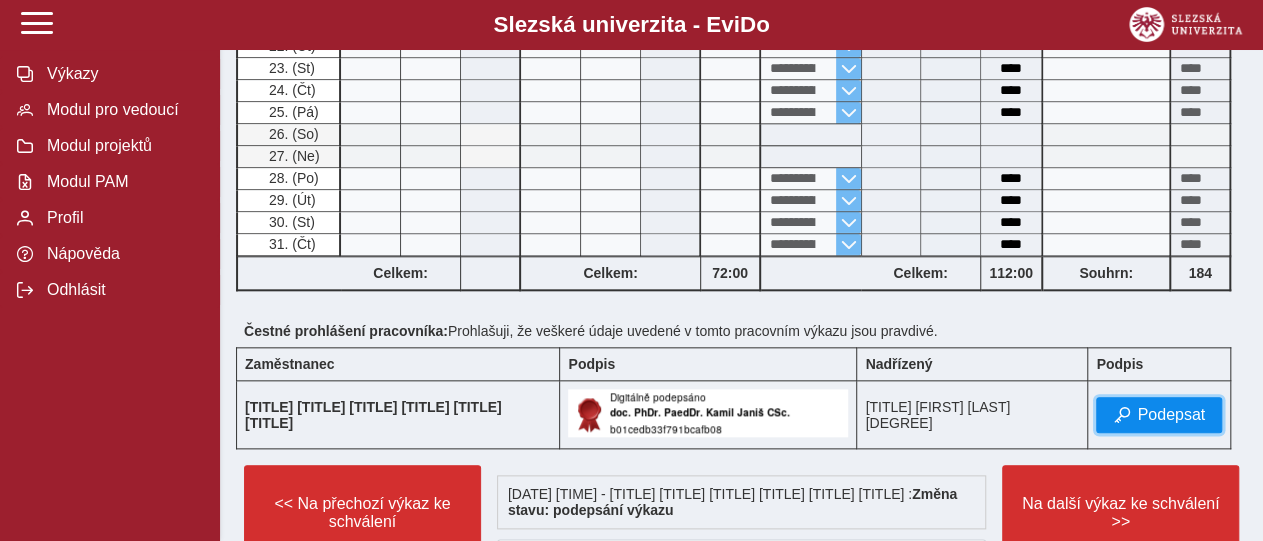 click on "Podepsat" at bounding box center [1171, 415] 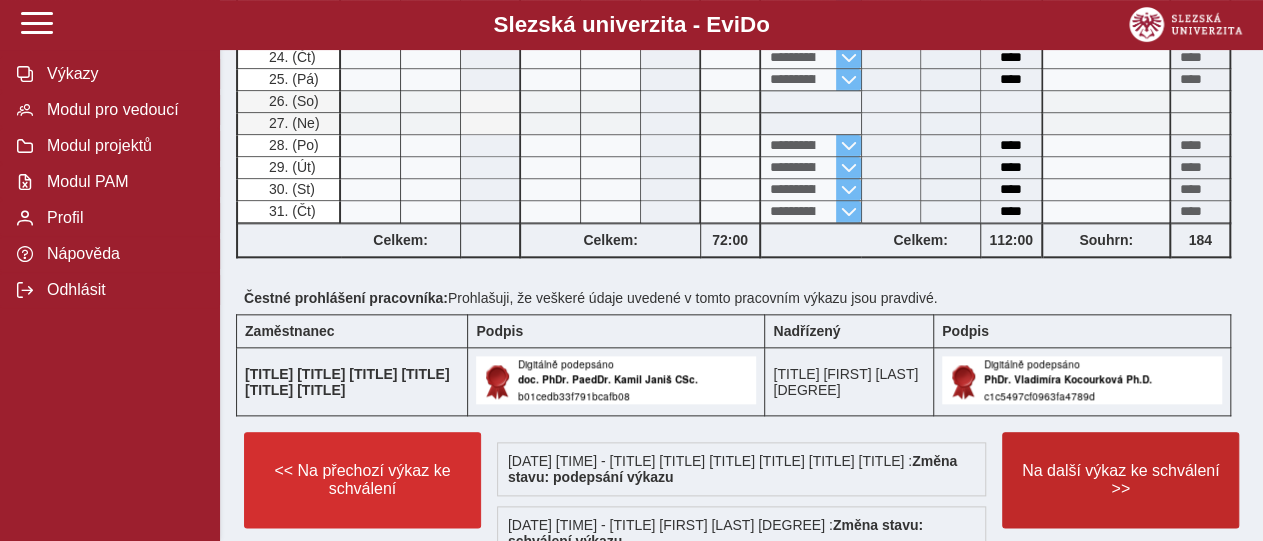 scroll, scrollTop: 876, scrollLeft: 0, axis: vertical 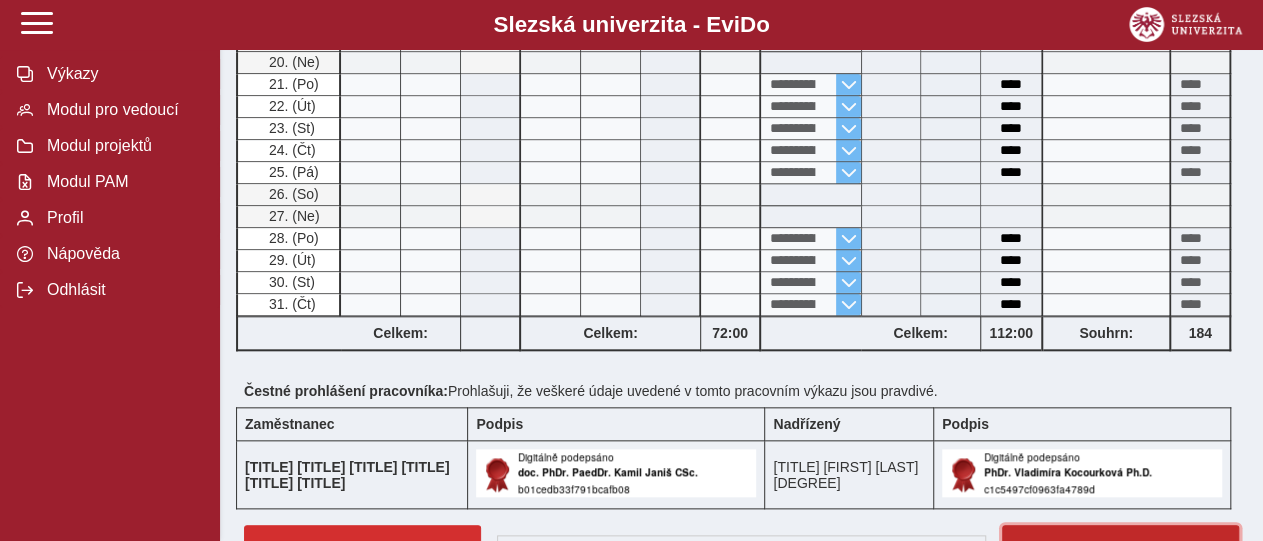 click on "Na další výkaz ke schválení  >>" at bounding box center [1120, 573] 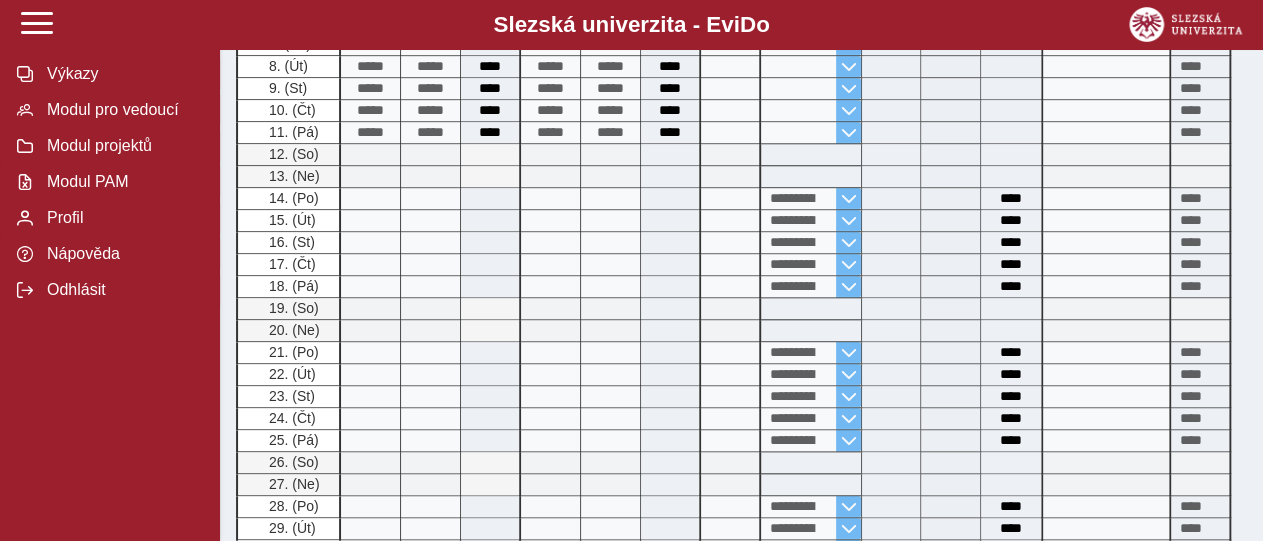 scroll, scrollTop: 1261, scrollLeft: 0, axis: vertical 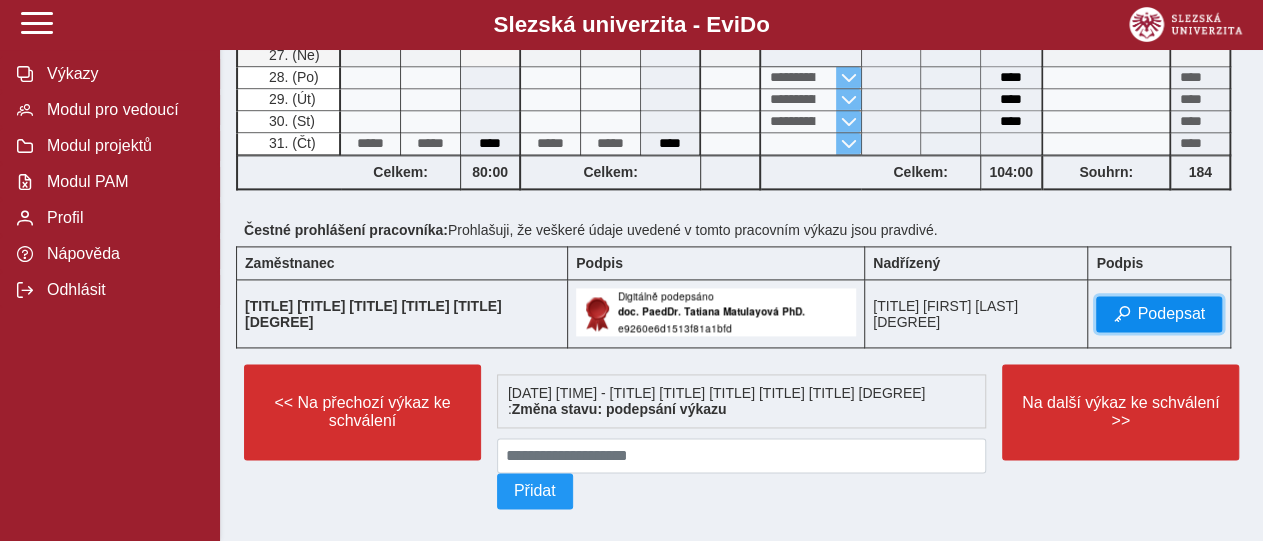 click on "Podepsat" at bounding box center [1171, 314] 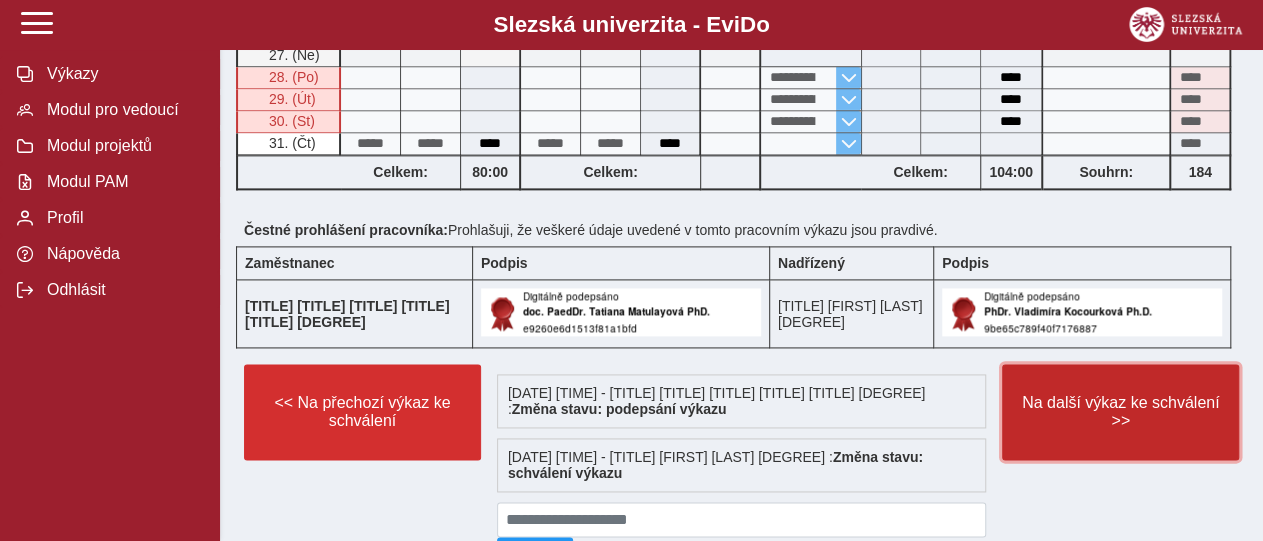 click on "Na další výkaz ke schválení  >>" at bounding box center [1120, 412] 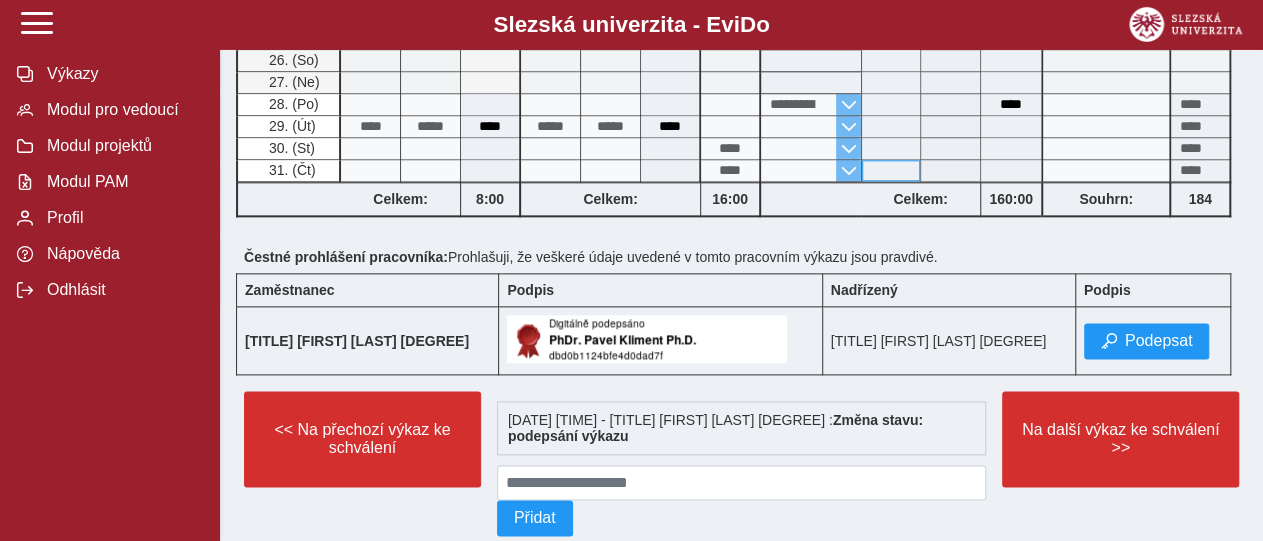 scroll, scrollTop: 1133, scrollLeft: 0, axis: vertical 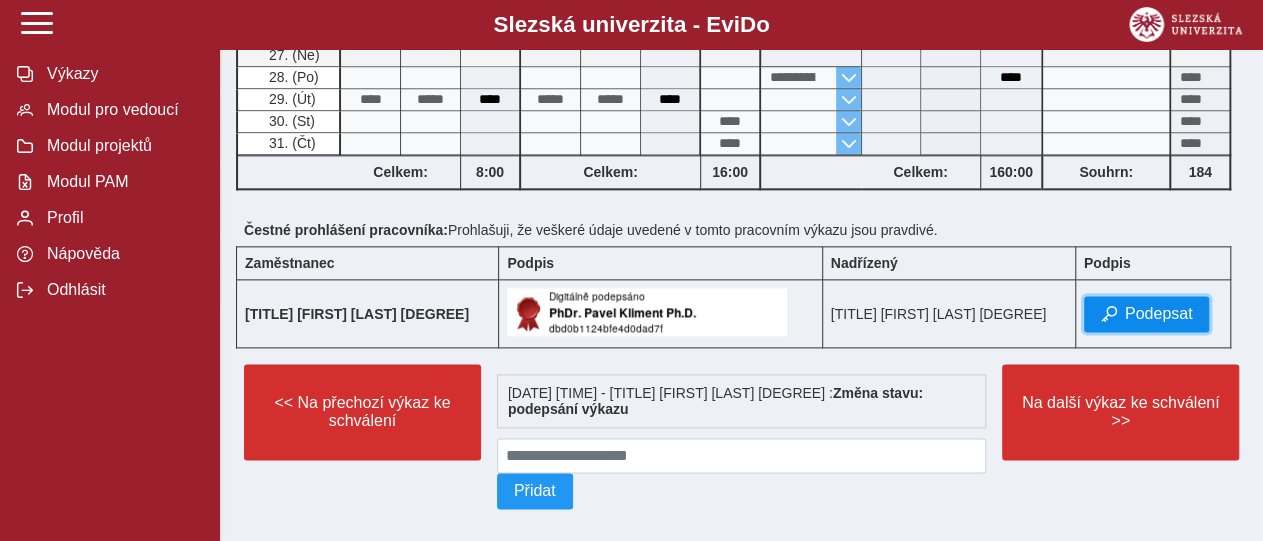 click on "Podepsat" at bounding box center (1159, 314) 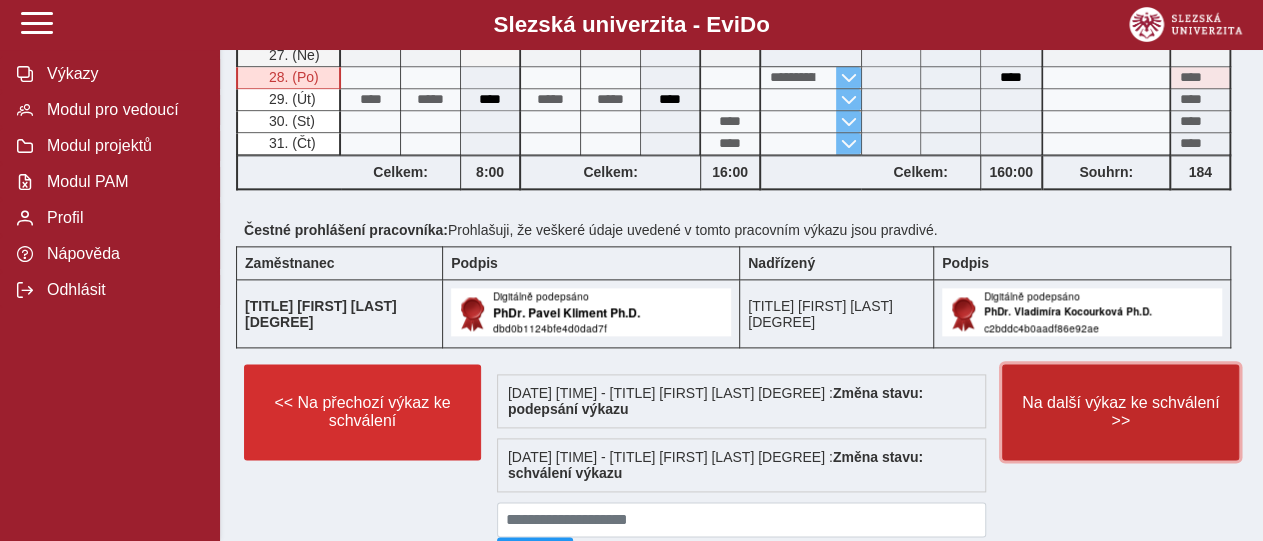 click on "Na další výkaz ke schválení  >>" at bounding box center [1120, 412] 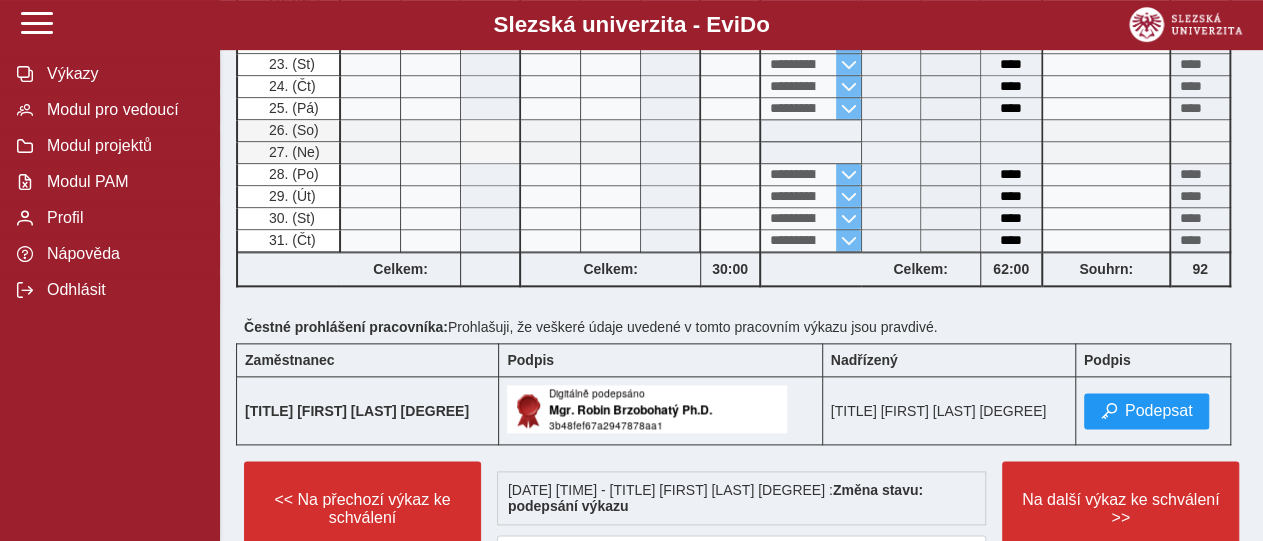 scroll, scrollTop: 1040, scrollLeft: 0, axis: vertical 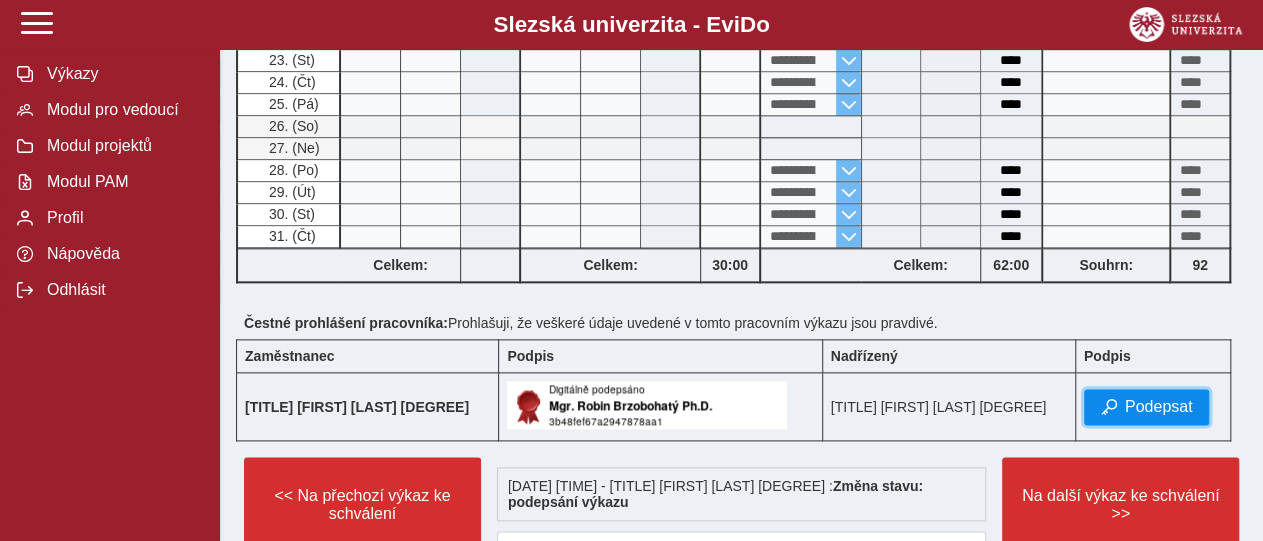 click on "Podepsat" at bounding box center [1159, 407] 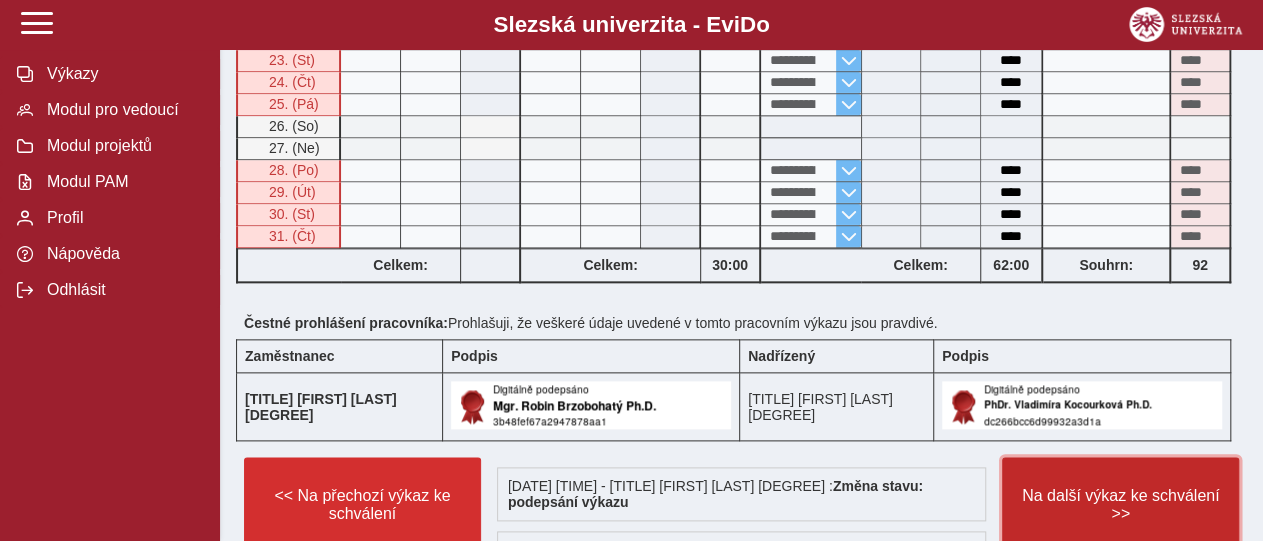 click on "Na další výkaz ke schválení  >>" at bounding box center (1120, 505) 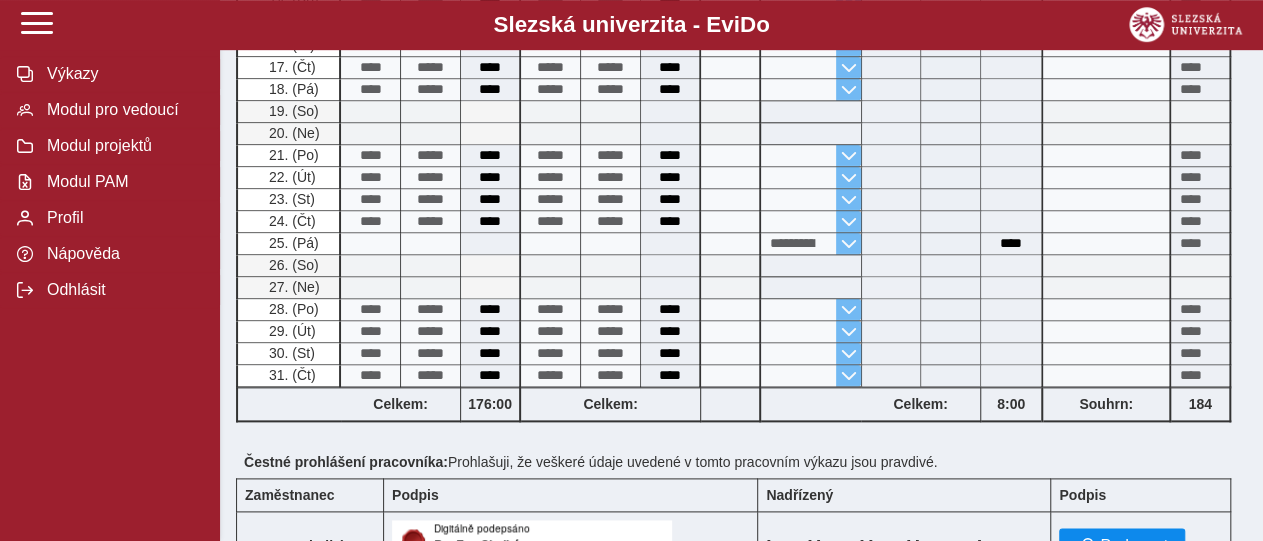 scroll, scrollTop: 1144, scrollLeft: 0, axis: vertical 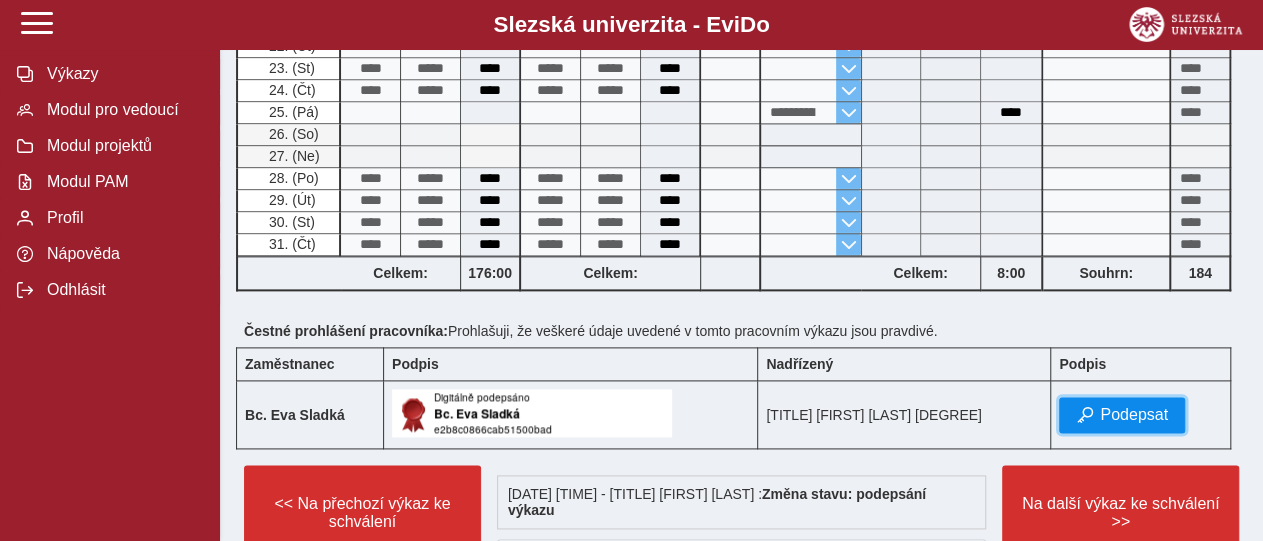 click on "Podepsat" at bounding box center (1122, 415) 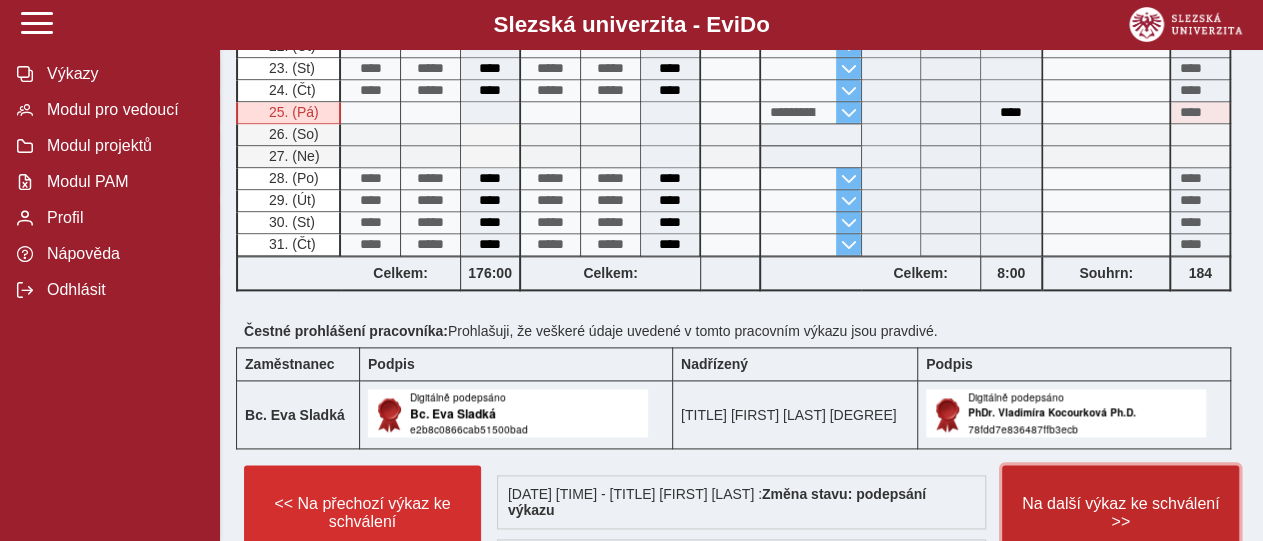 click on "Na další výkaz ke schválení  >>" at bounding box center (1120, 513) 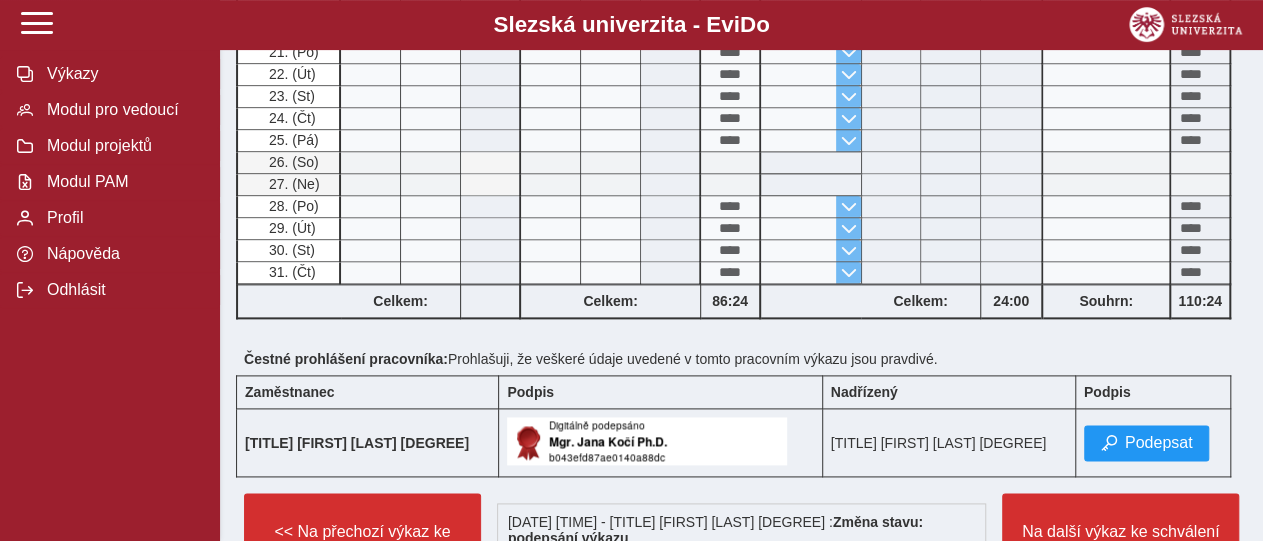 scroll, scrollTop: 1144, scrollLeft: 0, axis: vertical 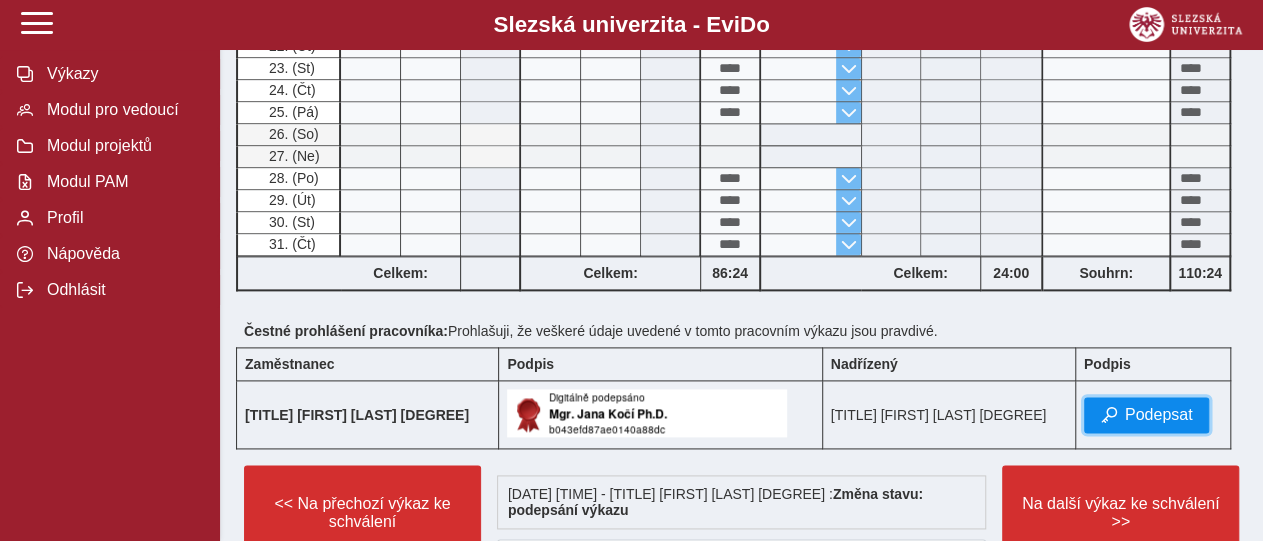 click on "Podepsat" at bounding box center [1159, 415] 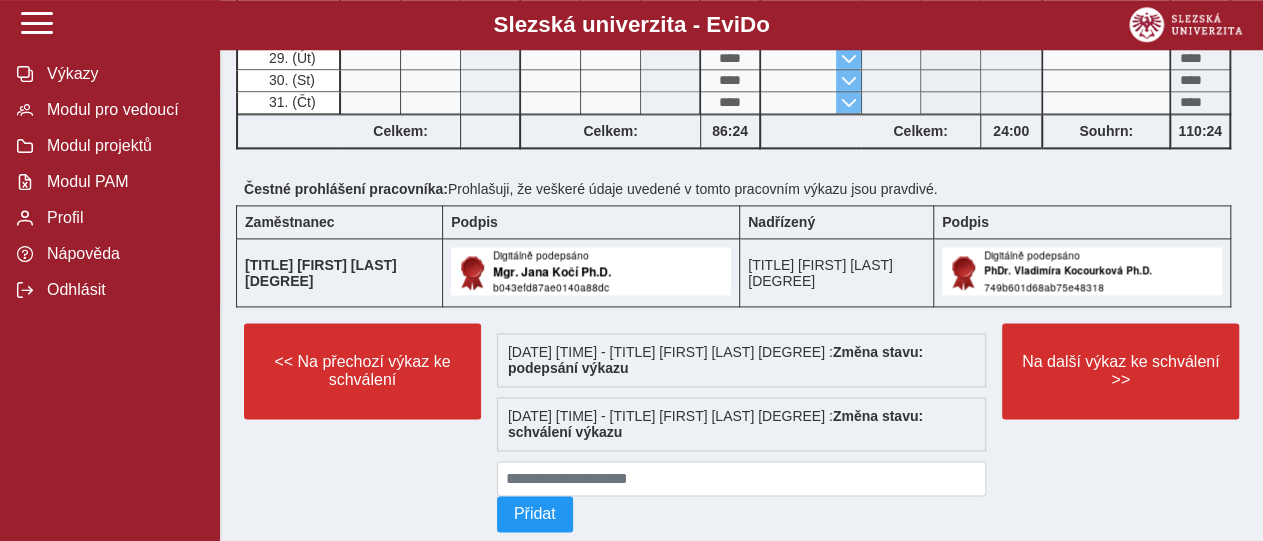 scroll, scrollTop: 1308, scrollLeft: 0, axis: vertical 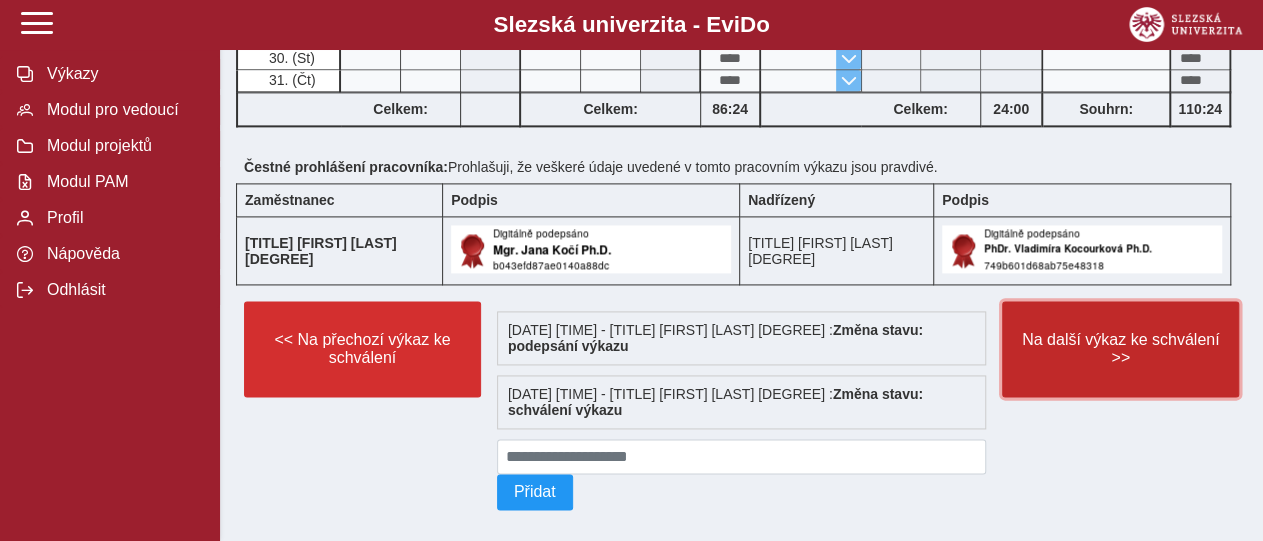 click on "Na další výkaz ke schválení  >>" at bounding box center [1120, 349] 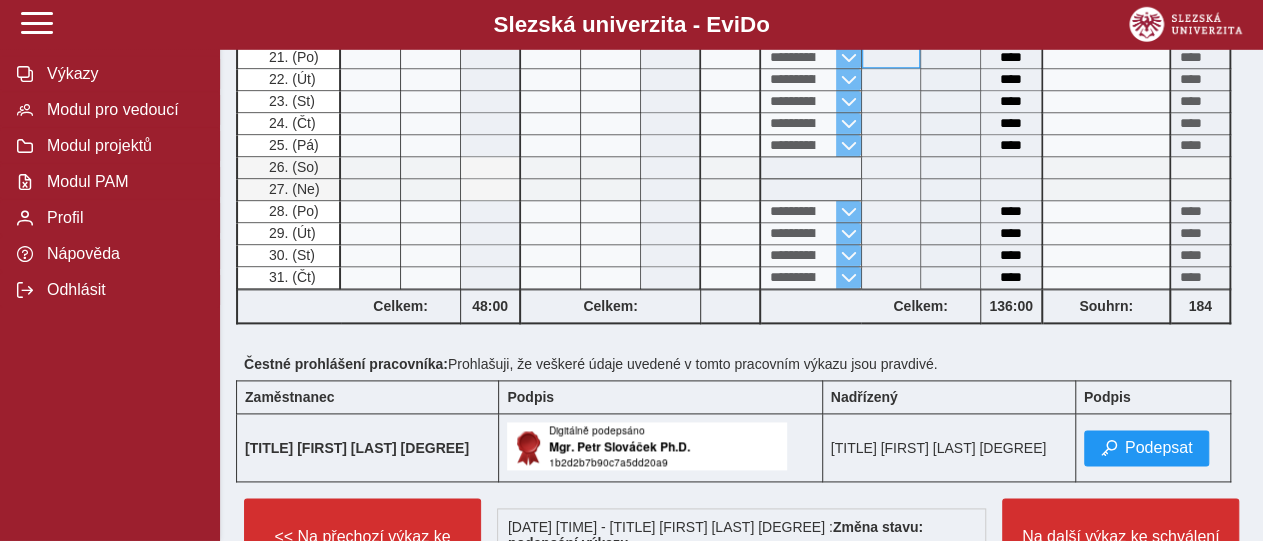 scroll, scrollTop: 1144, scrollLeft: 0, axis: vertical 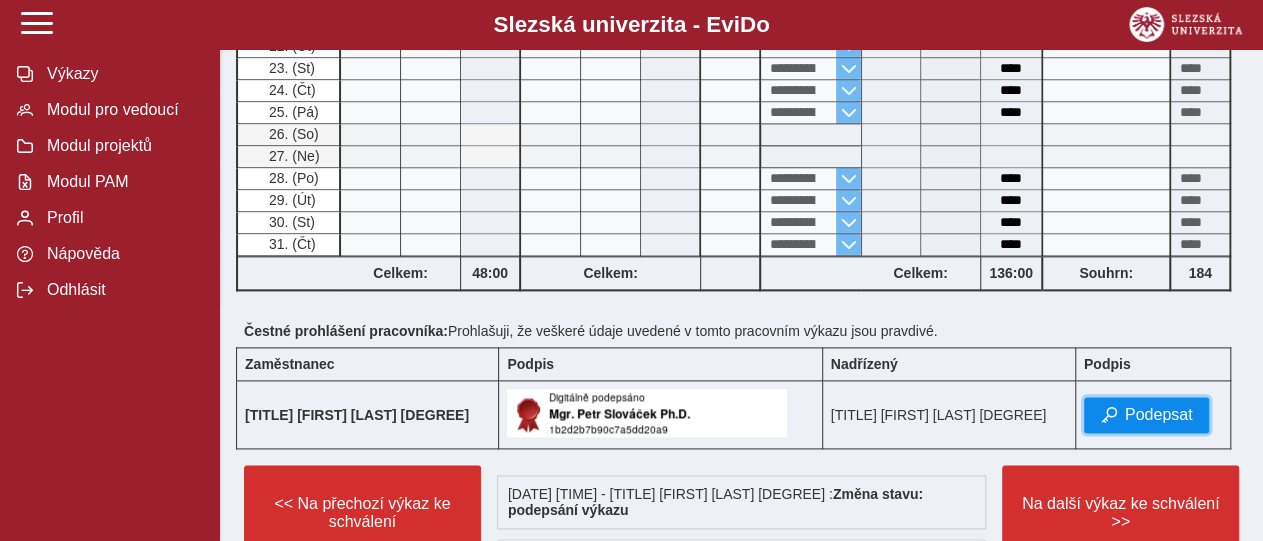 click on "Podepsat" at bounding box center (1159, 415) 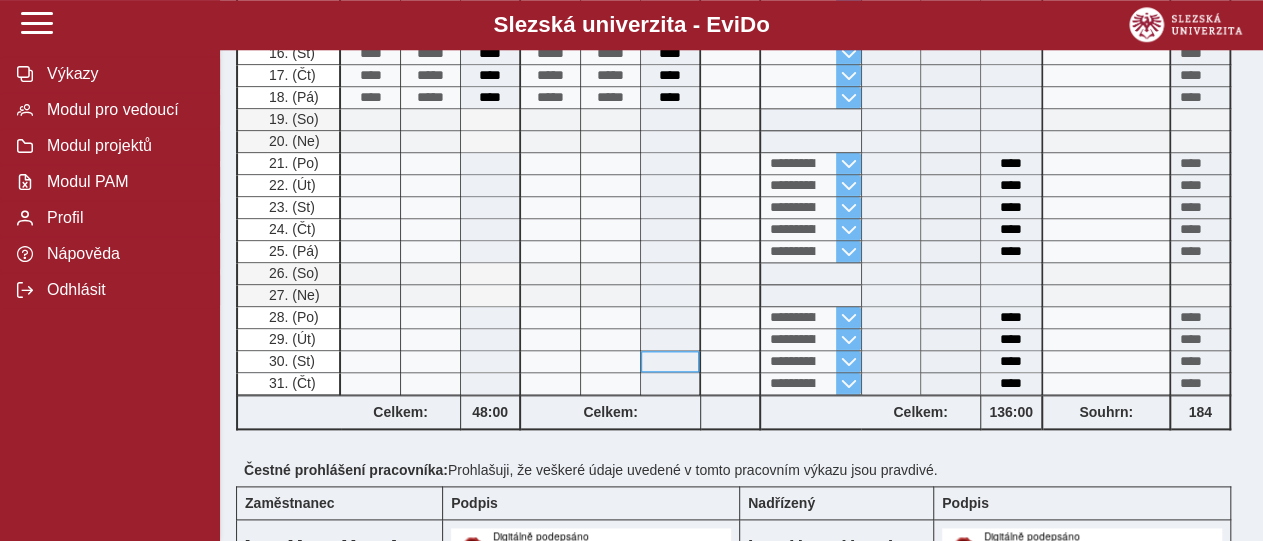 scroll, scrollTop: 1248, scrollLeft: 0, axis: vertical 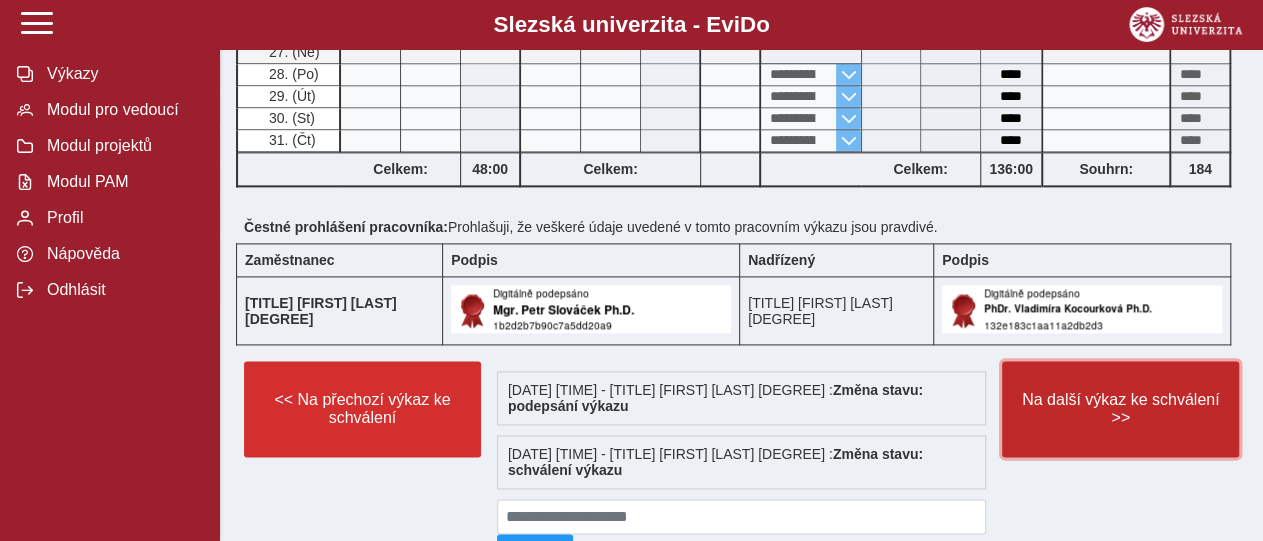 click on "Na další výkaz ke schválení  >>" at bounding box center (1120, 409) 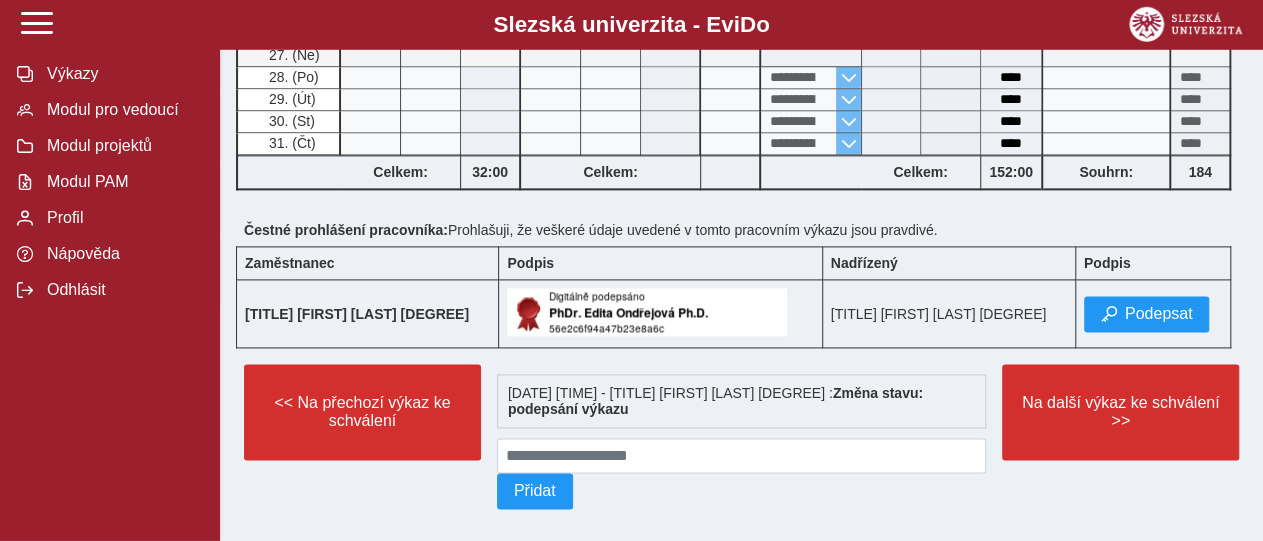 scroll, scrollTop: 1245, scrollLeft: 0, axis: vertical 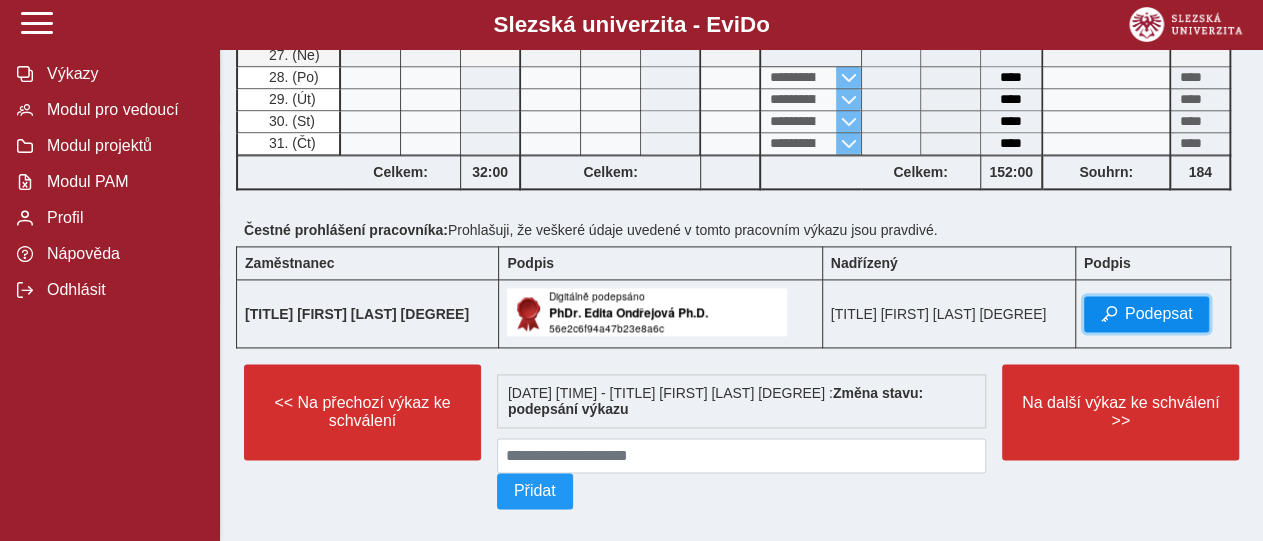 click on "Podepsat" at bounding box center [1147, 314] 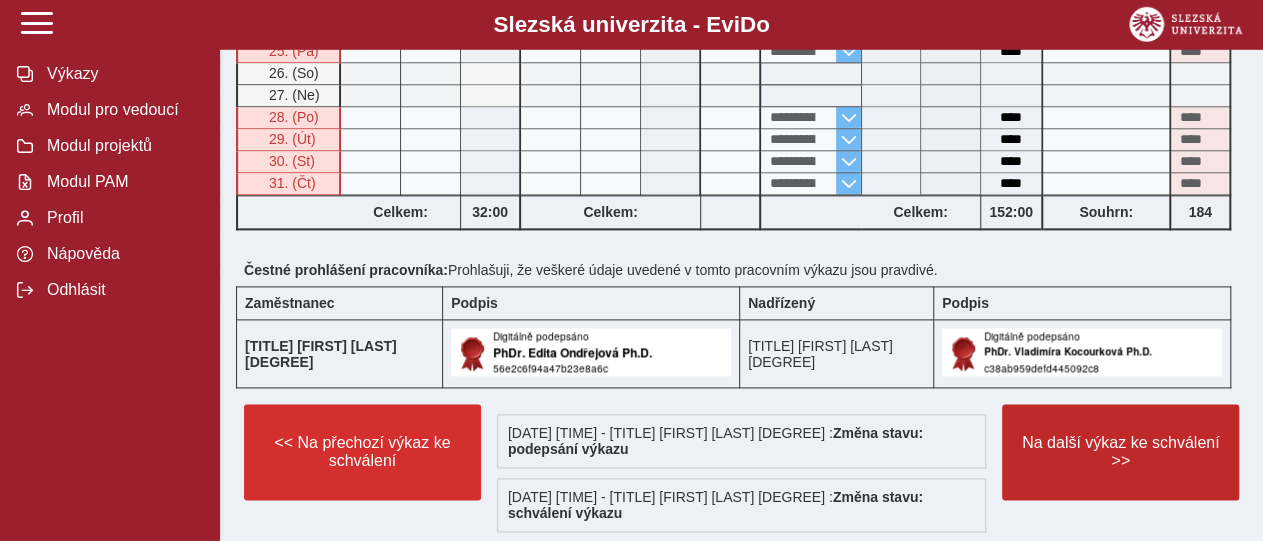 scroll, scrollTop: 1245, scrollLeft: 0, axis: vertical 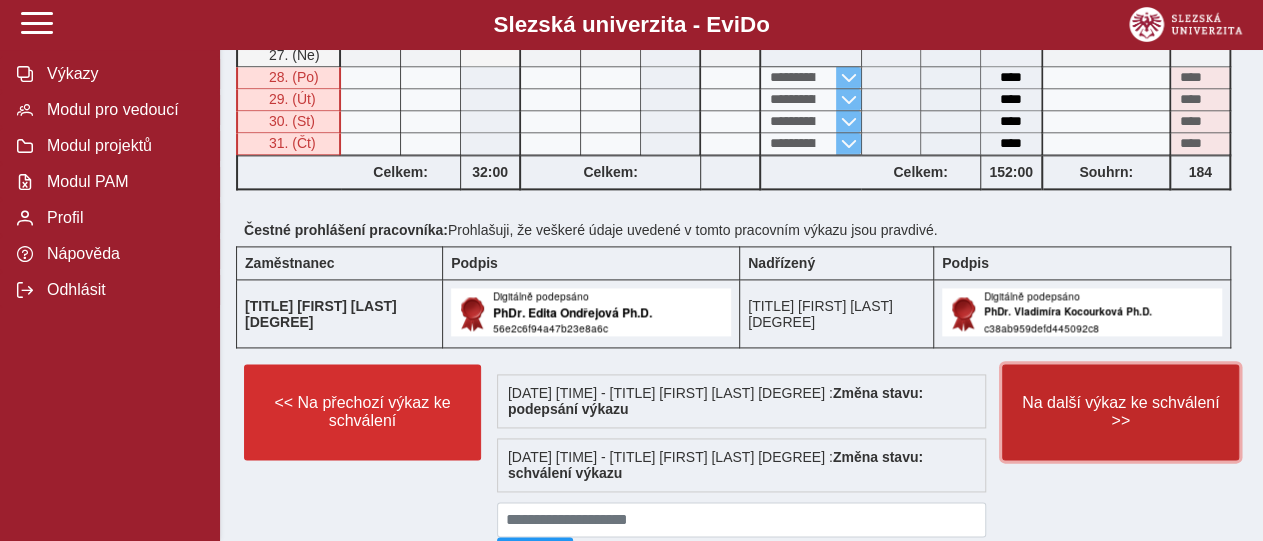 click on "Na další výkaz ke schválení  >>" at bounding box center [1120, 412] 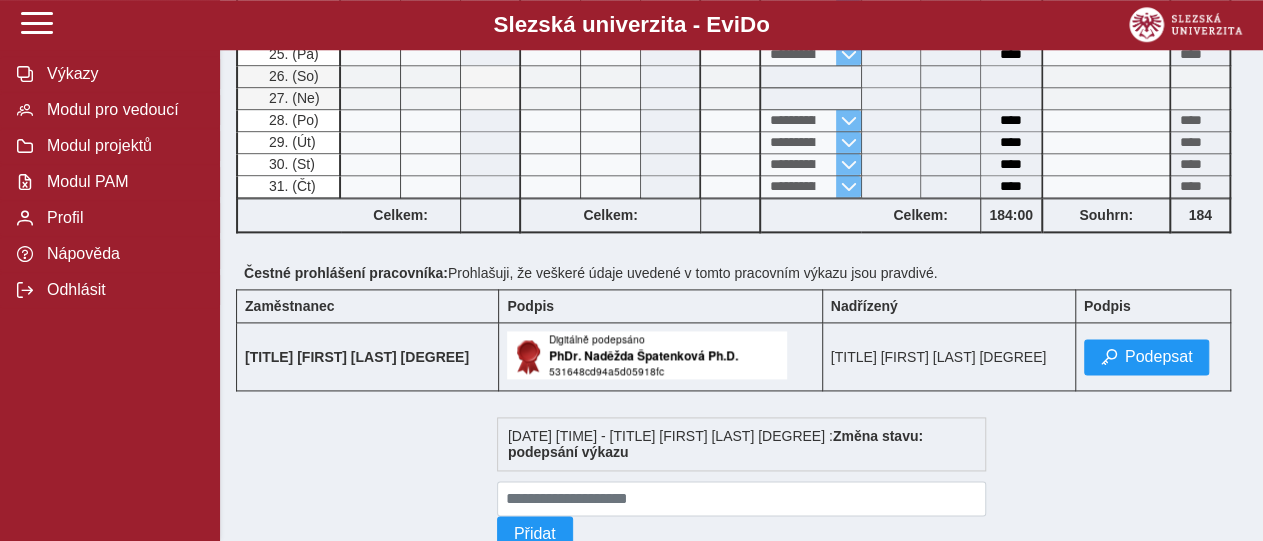 scroll, scrollTop: 1245, scrollLeft: 0, axis: vertical 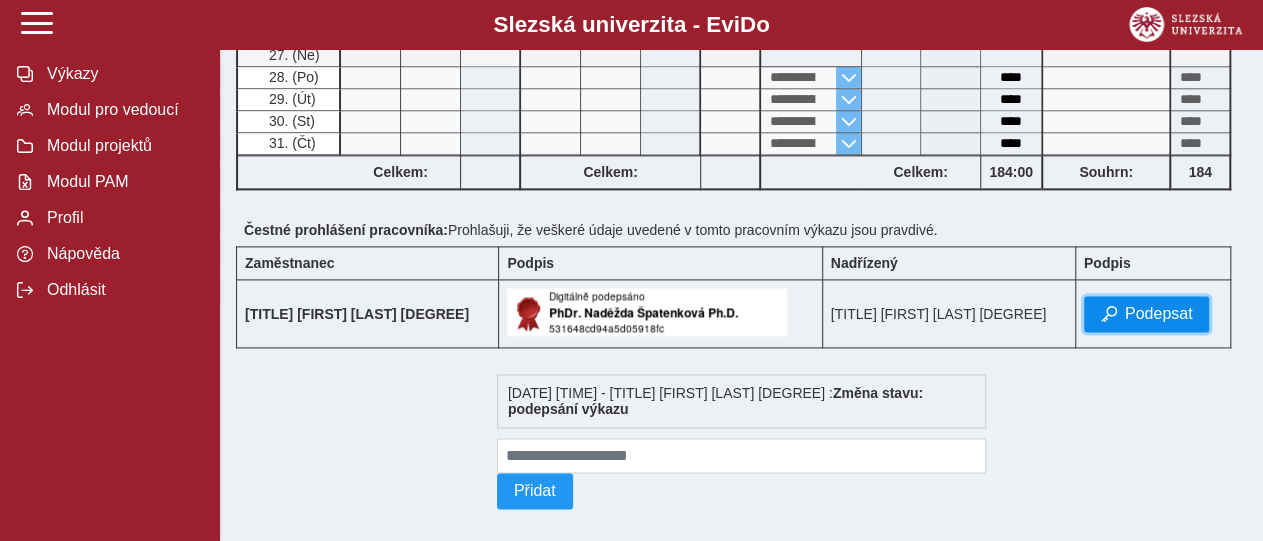 click on "Podepsat" at bounding box center (1159, 314) 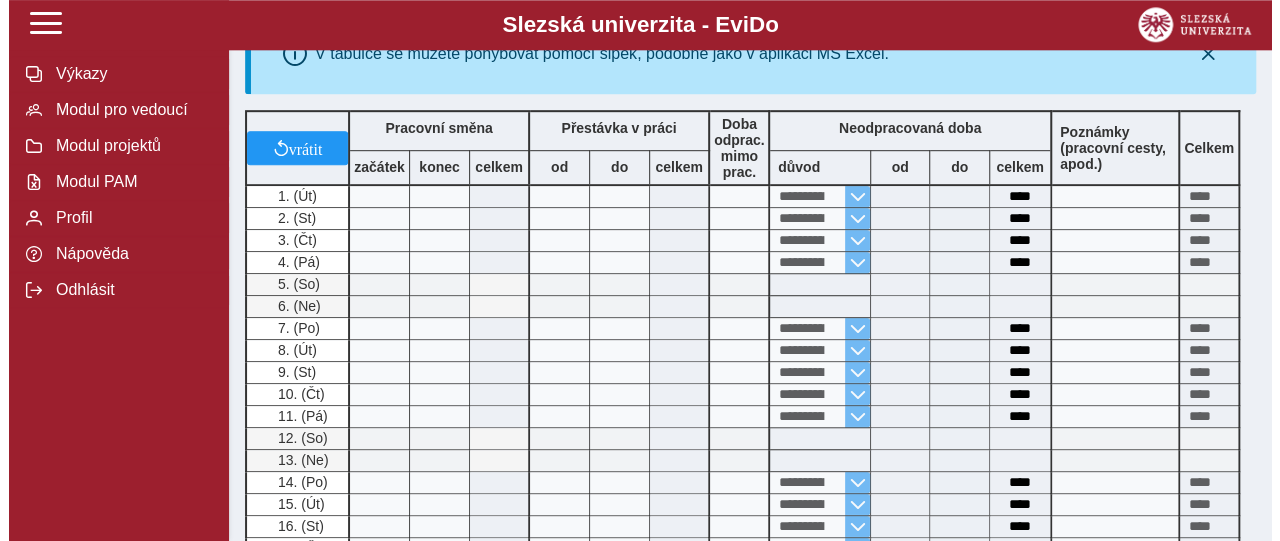 scroll, scrollTop: 0, scrollLeft: 0, axis: both 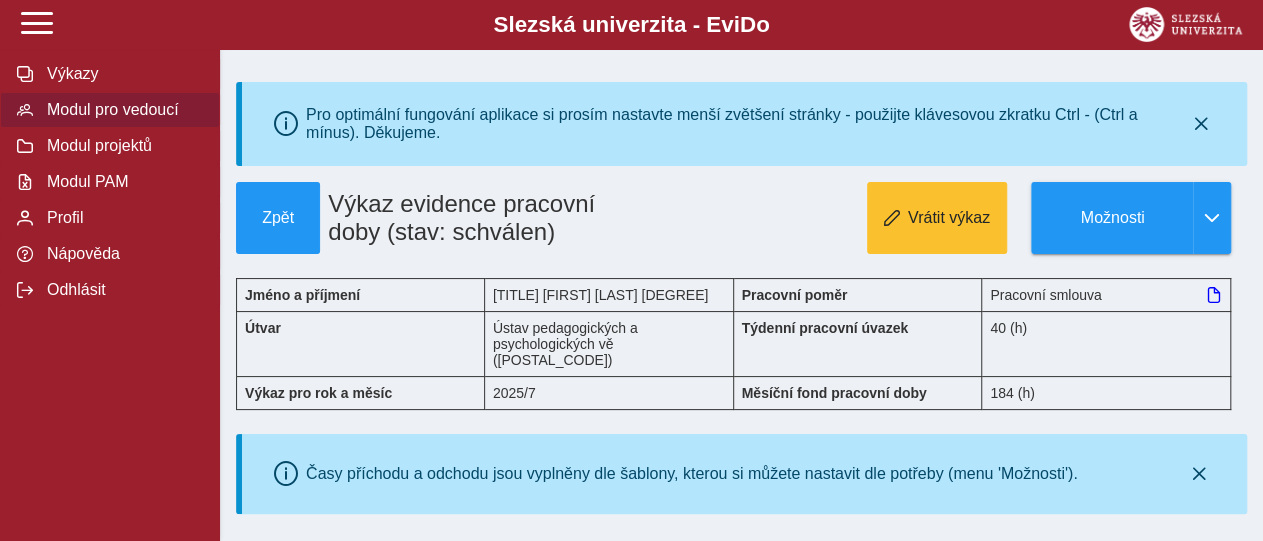click on "Modul pro vedoucí" at bounding box center [122, 110] 